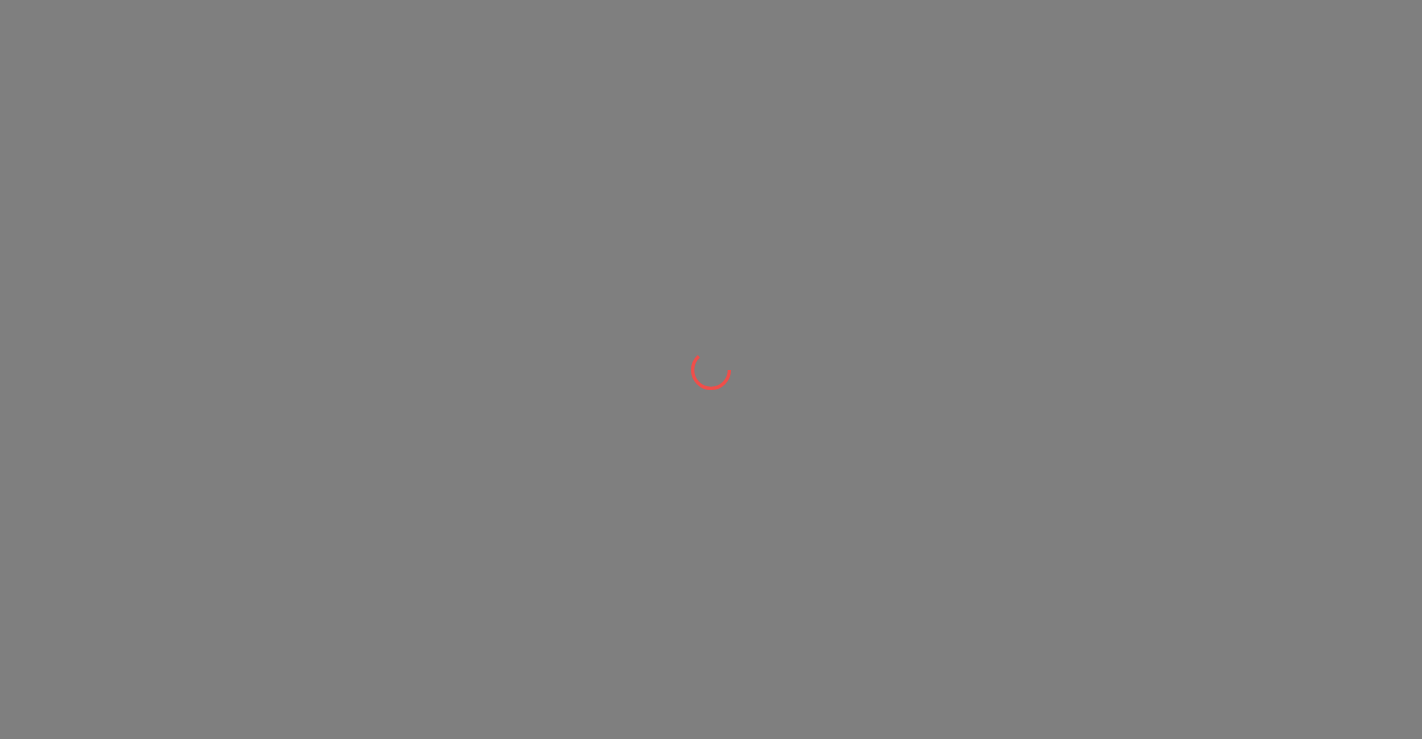scroll, scrollTop: 0, scrollLeft: 0, axis: both 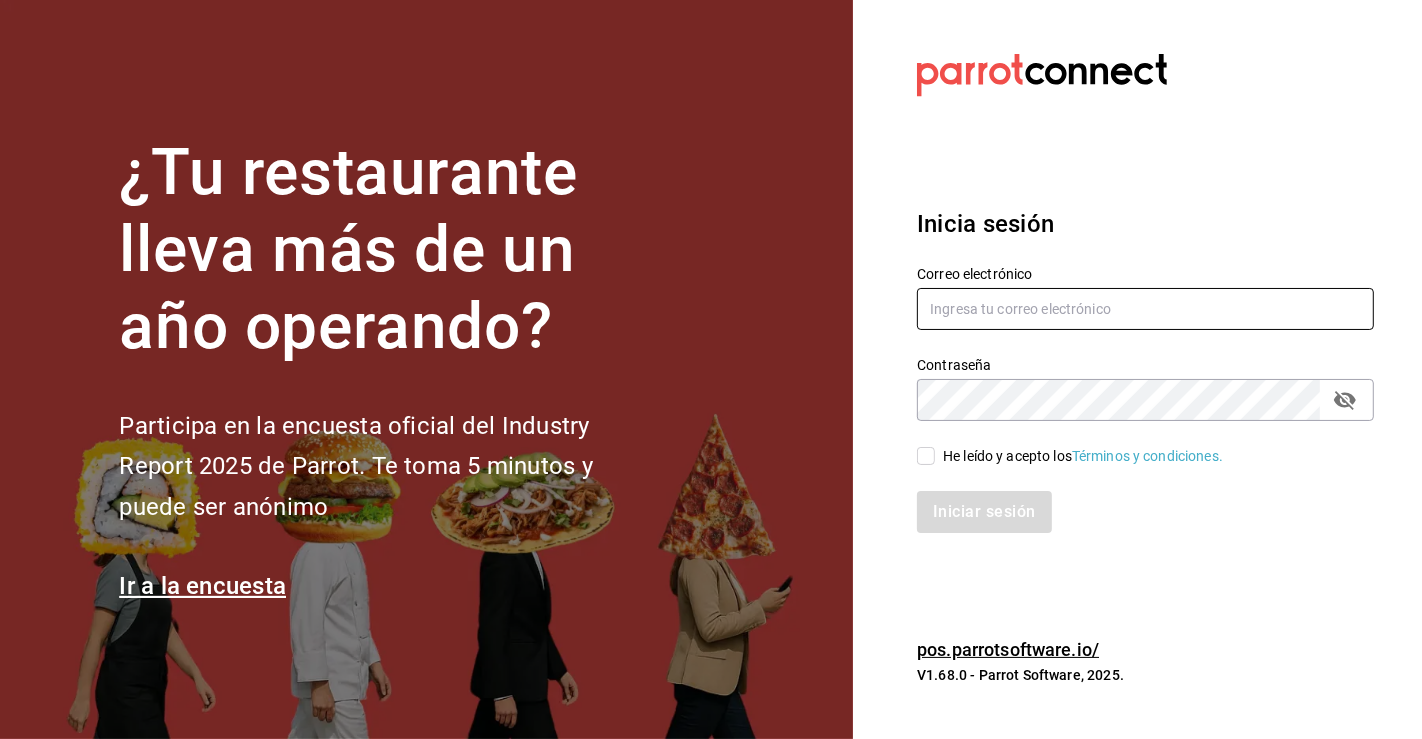 type on "[USERNAME]@example.com" 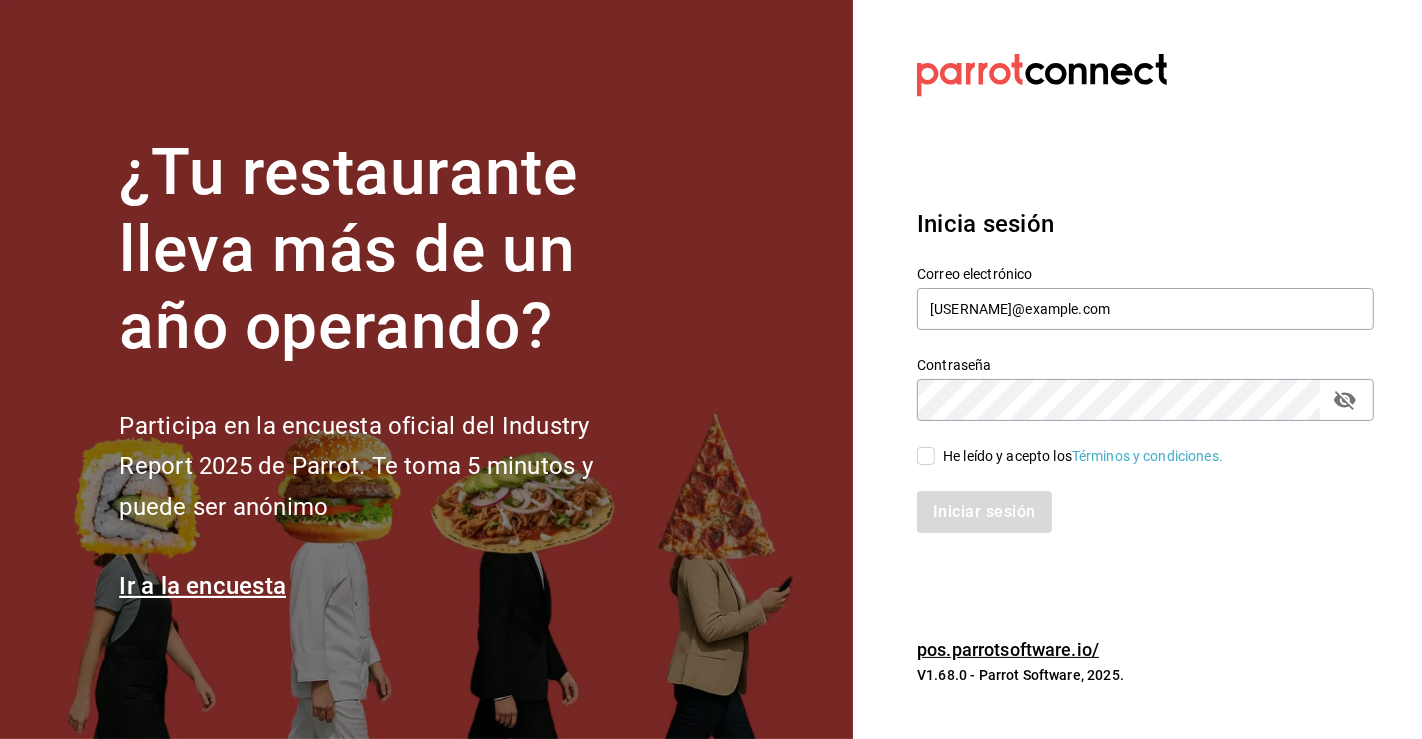 click on "He leído y acepto los  Términos y condiciones." at bounding box center (926, 456) 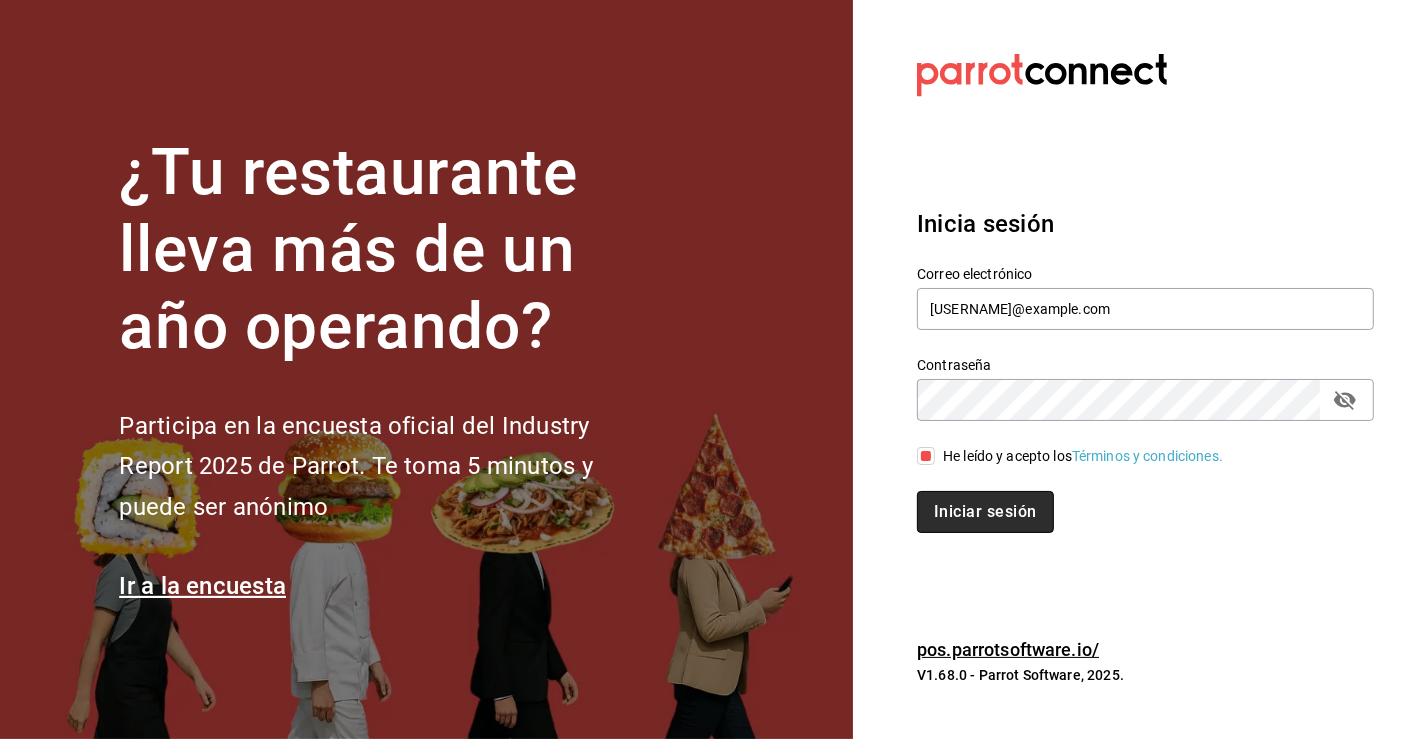 click on "Iniciar sesión" at bounding box center (985, 512) 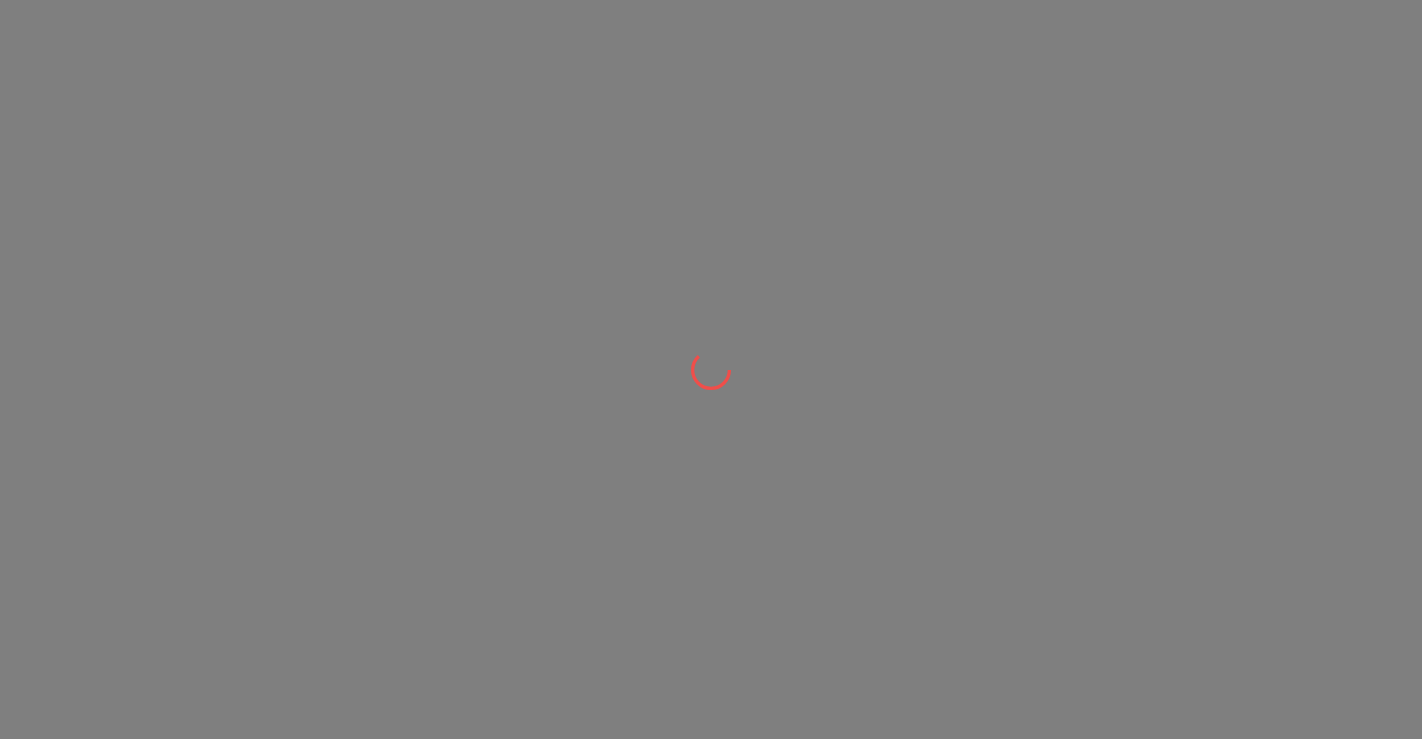 scroll, scrollTop: 0, scrollLeft: 0, axis: both 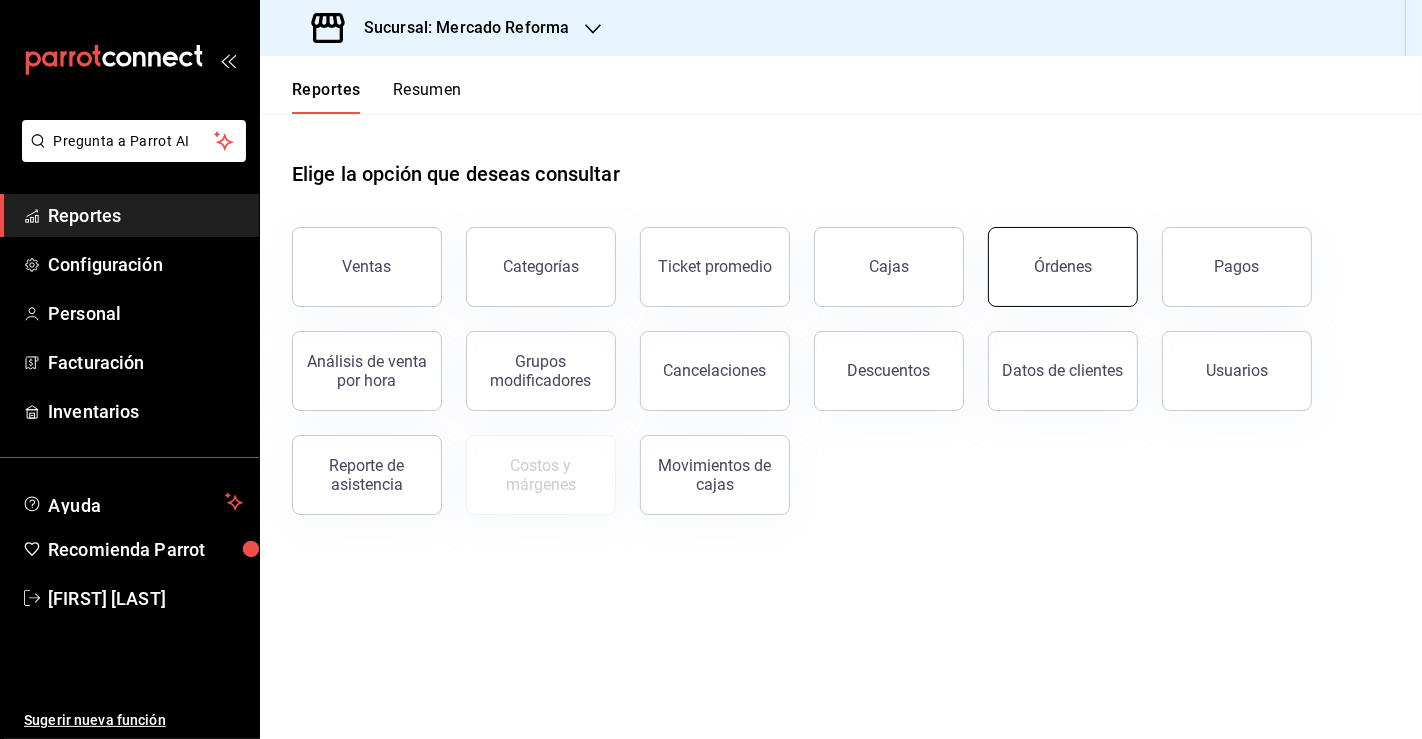 click on "Órdenes" at bounding box center [1063, 266] 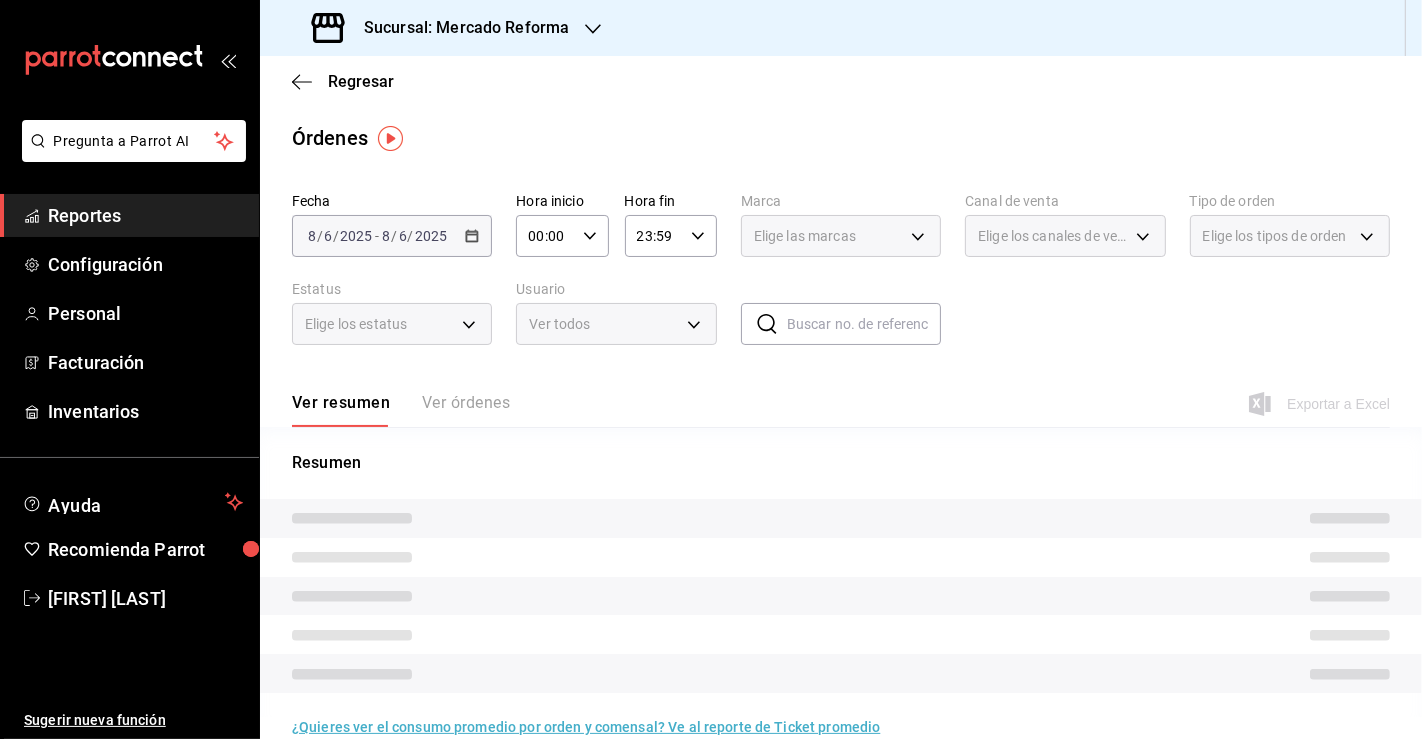 click on "2025-08-06 8 / 6 / 2025 - 2025-08-06 8 / 6 / 2025" at bounding box center (392, 236) 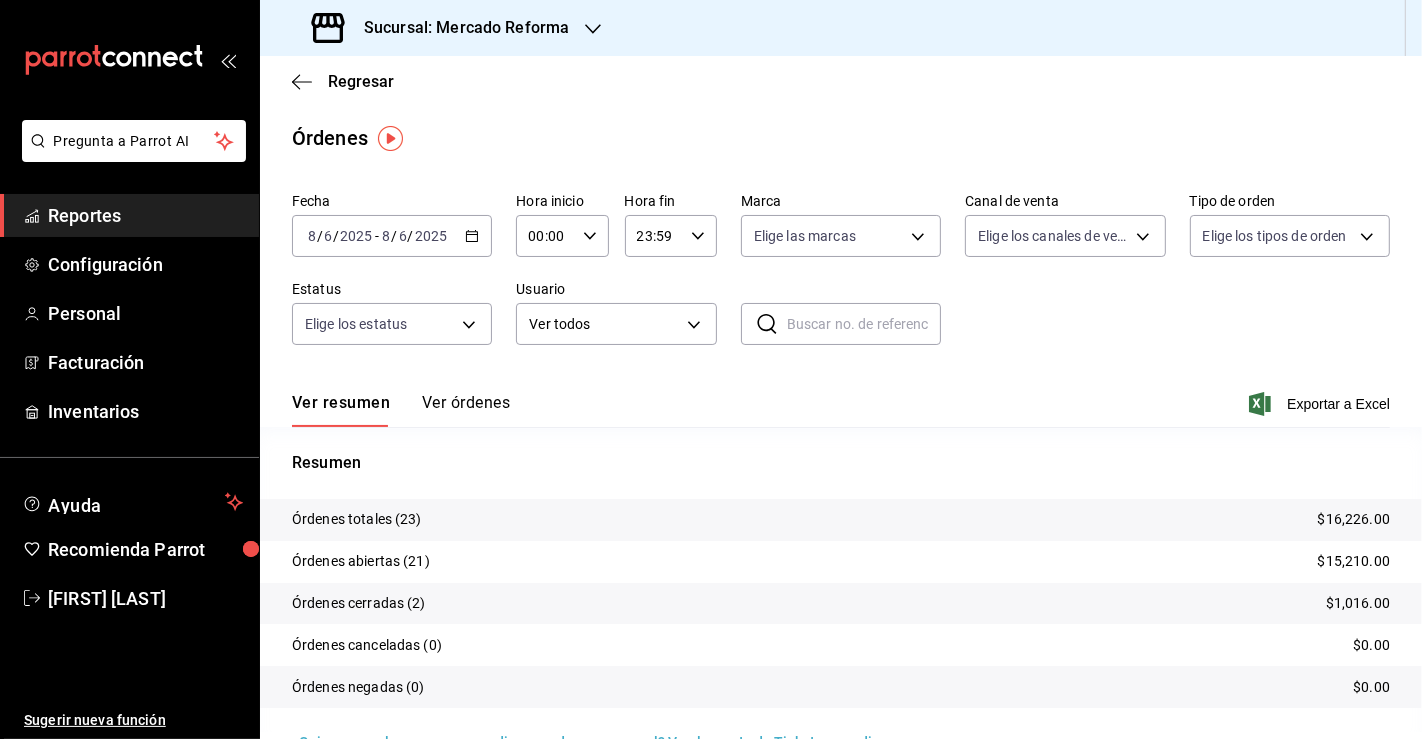 click 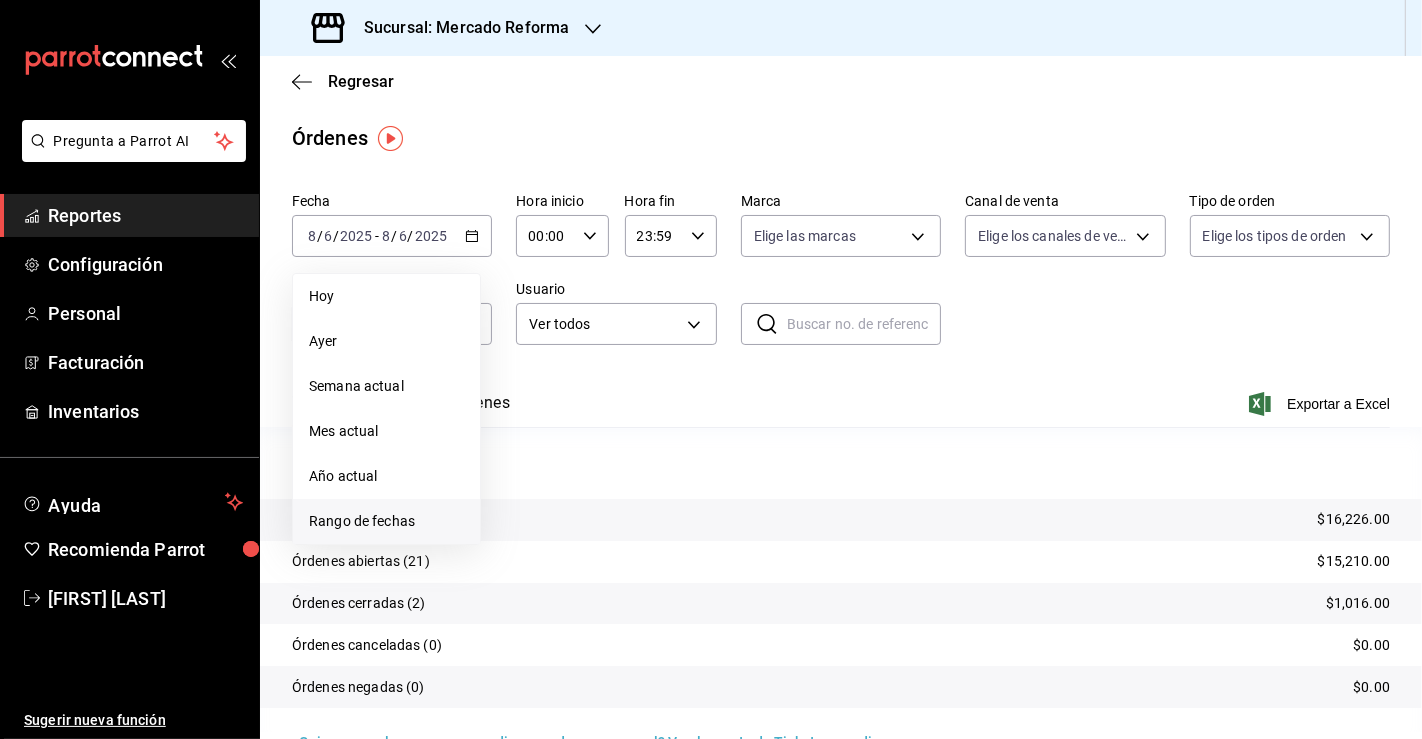 click on "Rango de fechas" at bounding box center [386, 521] 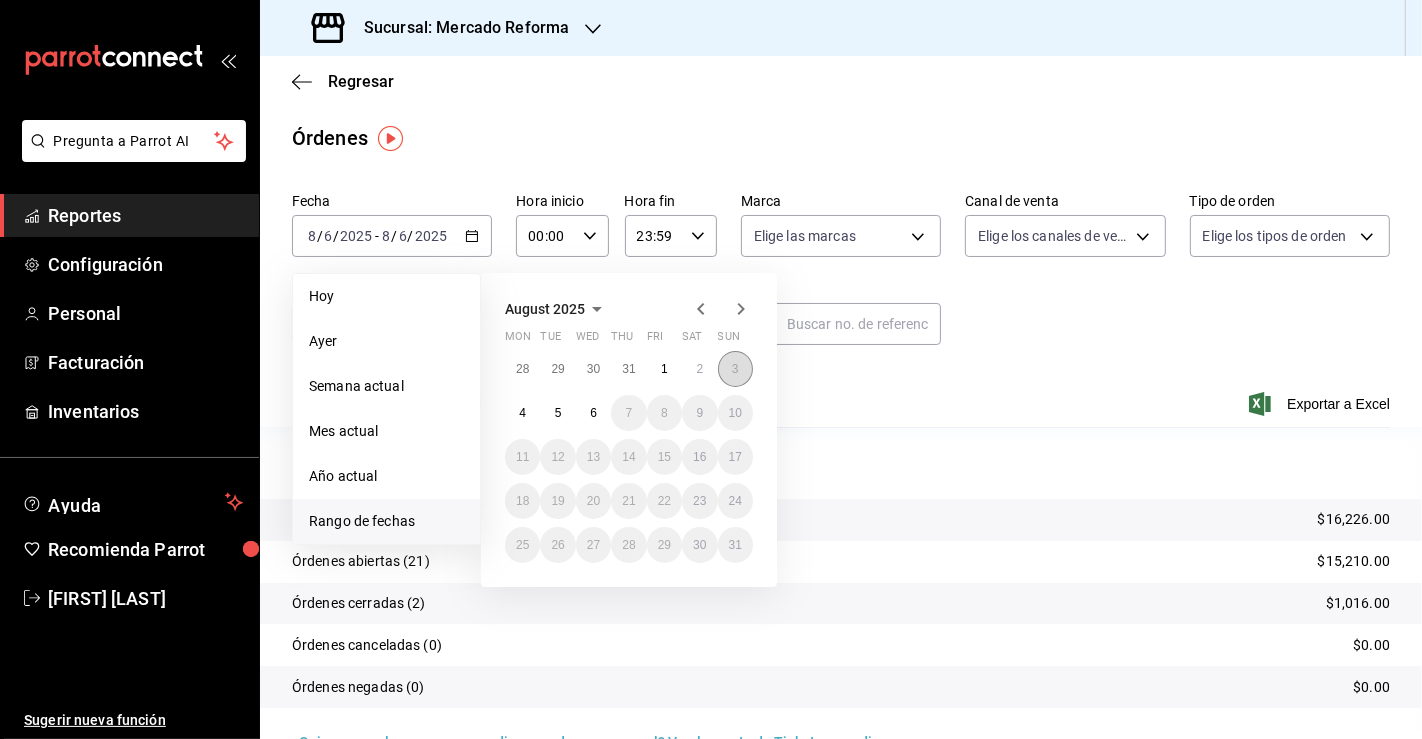 click on "3" at bounding box center [735, 369] 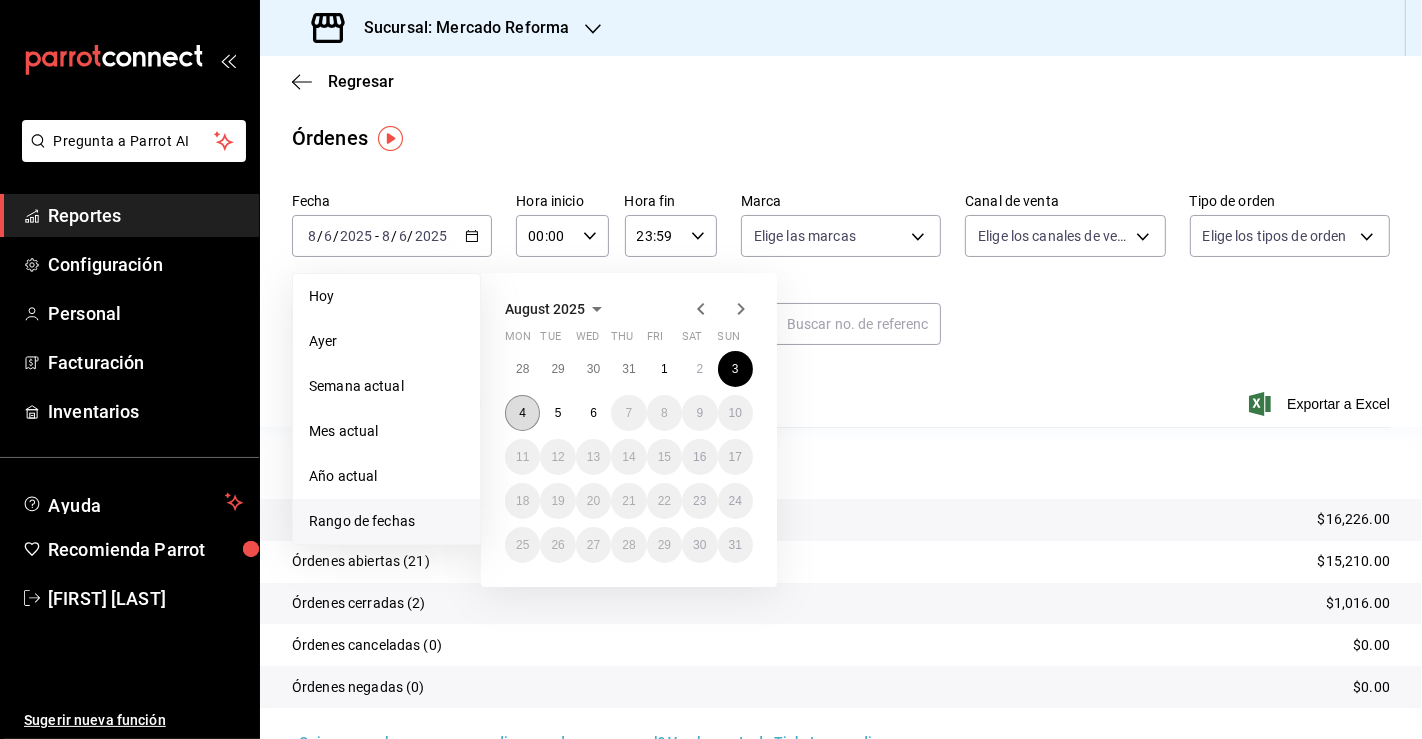 click on "4" at bounding box center (522, 413) 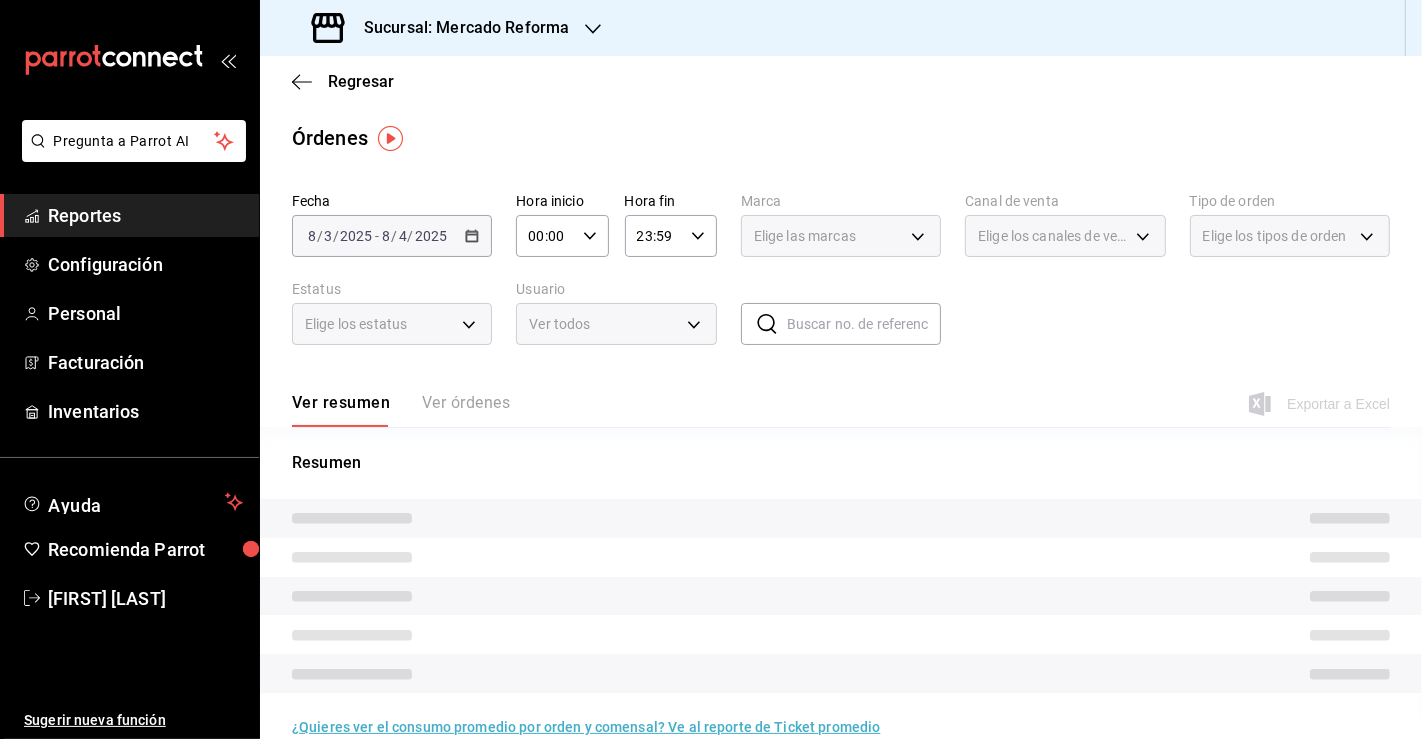 click on "00:00" at bounding box center (545, 236) 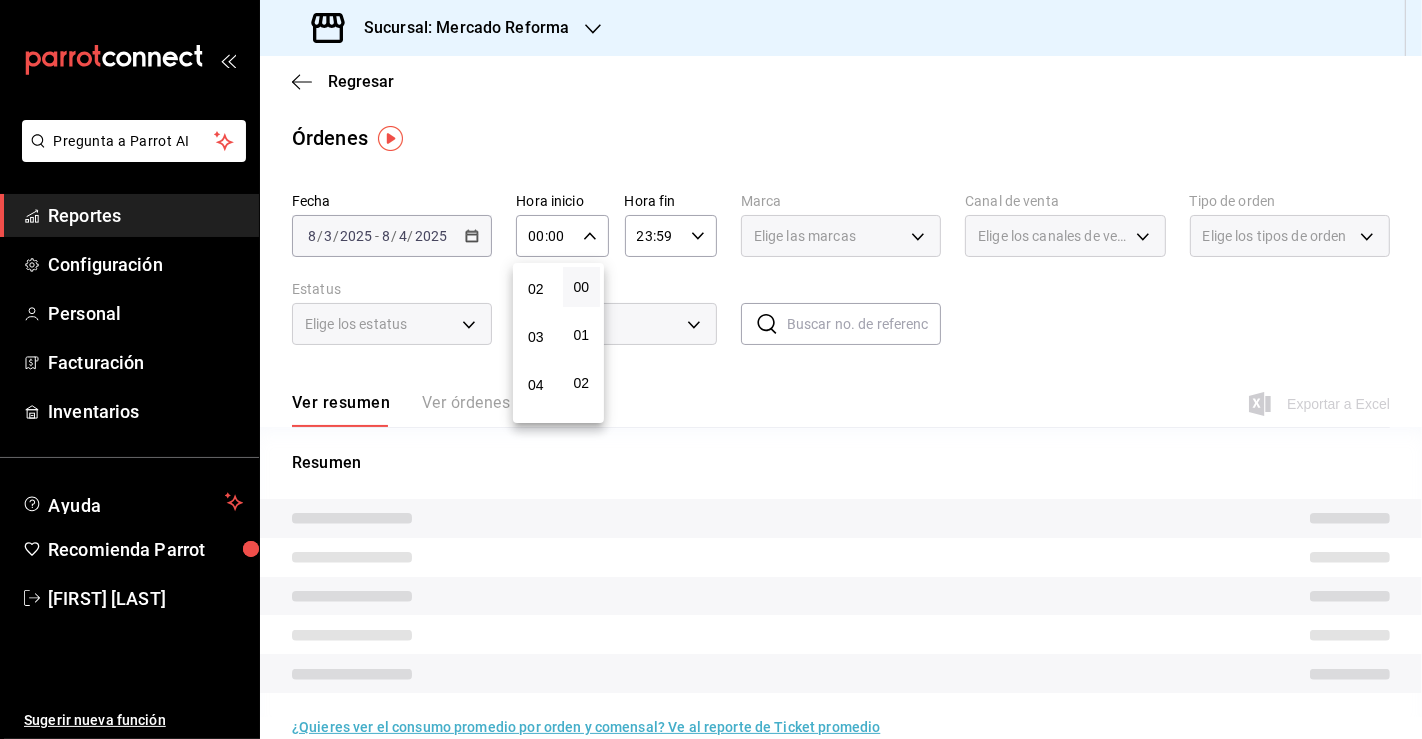 scroll, scrollTop: 97, scrollLeft: 0, axis: vertical 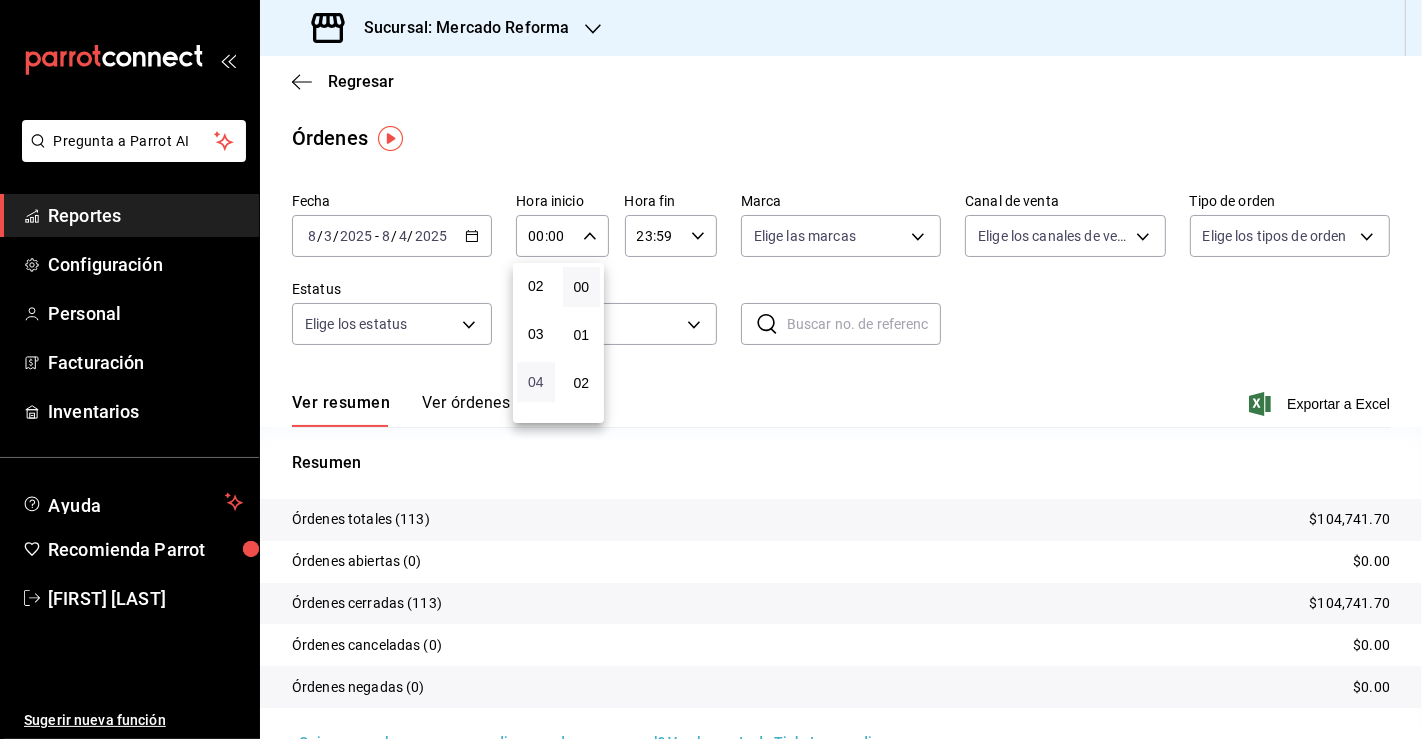 click on "04" at bounding box center [536, 382] 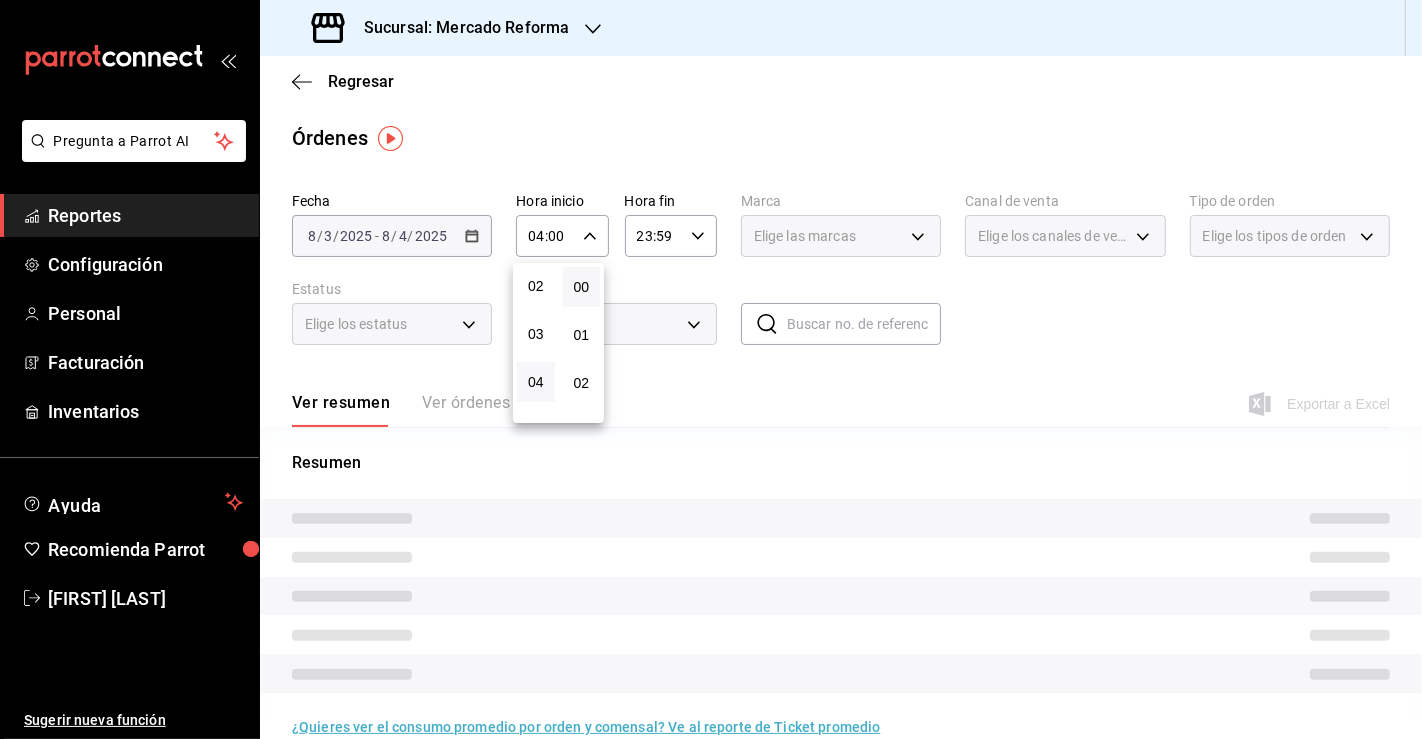 click at bounding box center (711, 369) 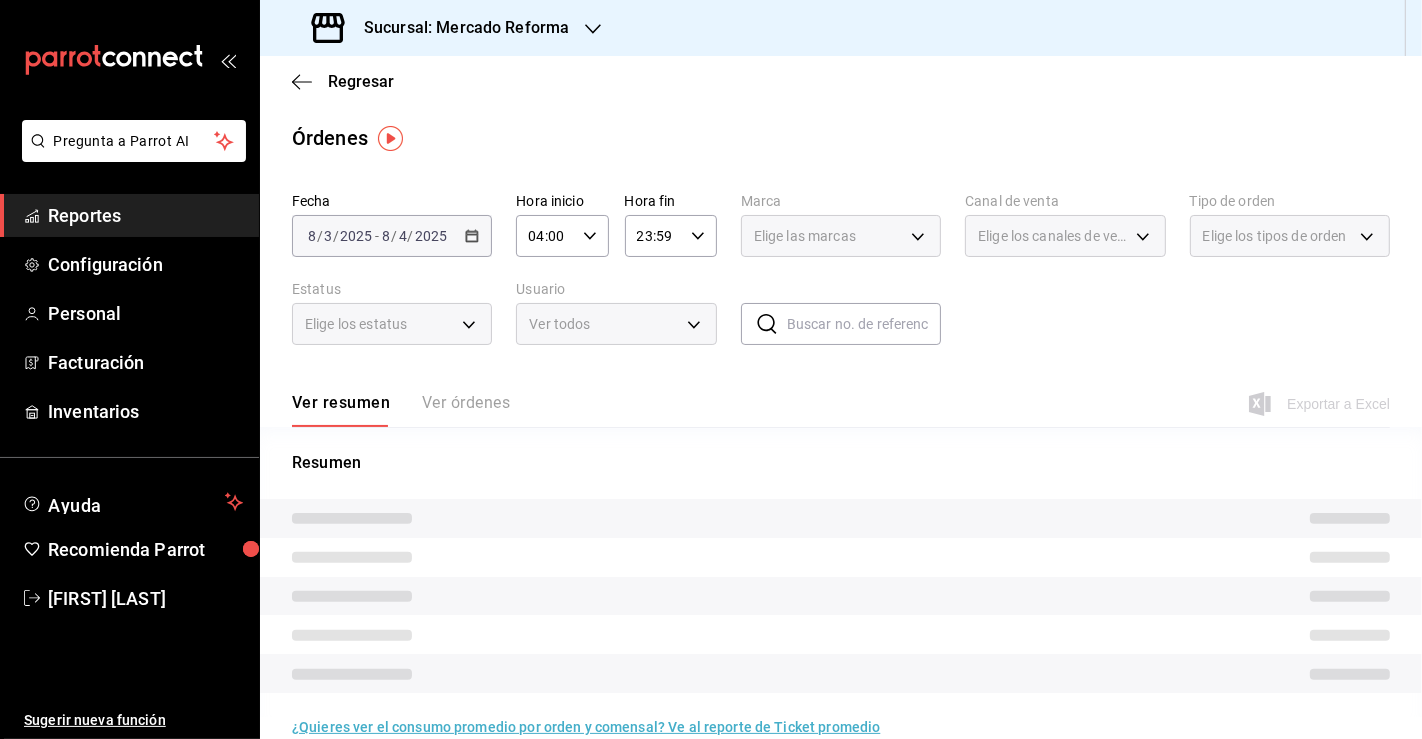 click on "23:59" at bounding box center [654, 236] 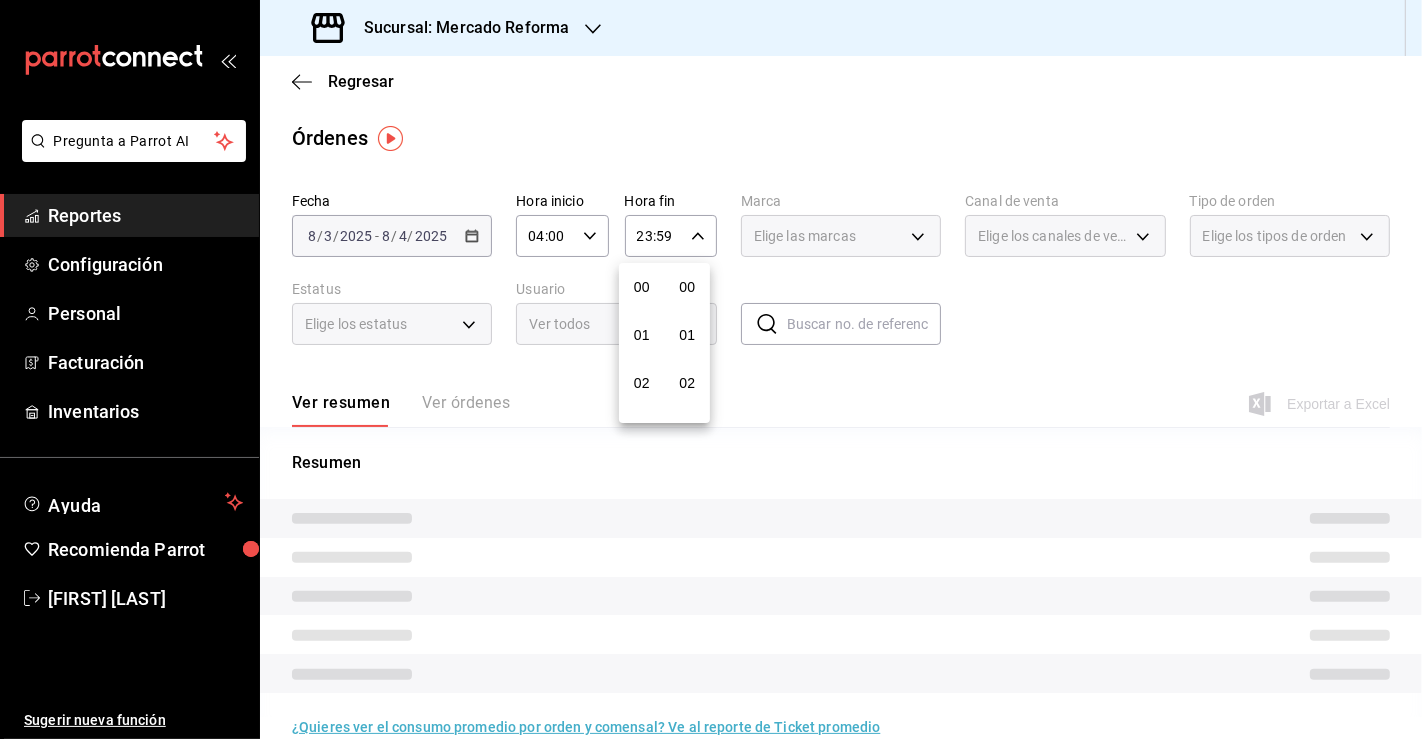 scroll, scrollTop: 998, scrollLeft: 0, axis: vertical 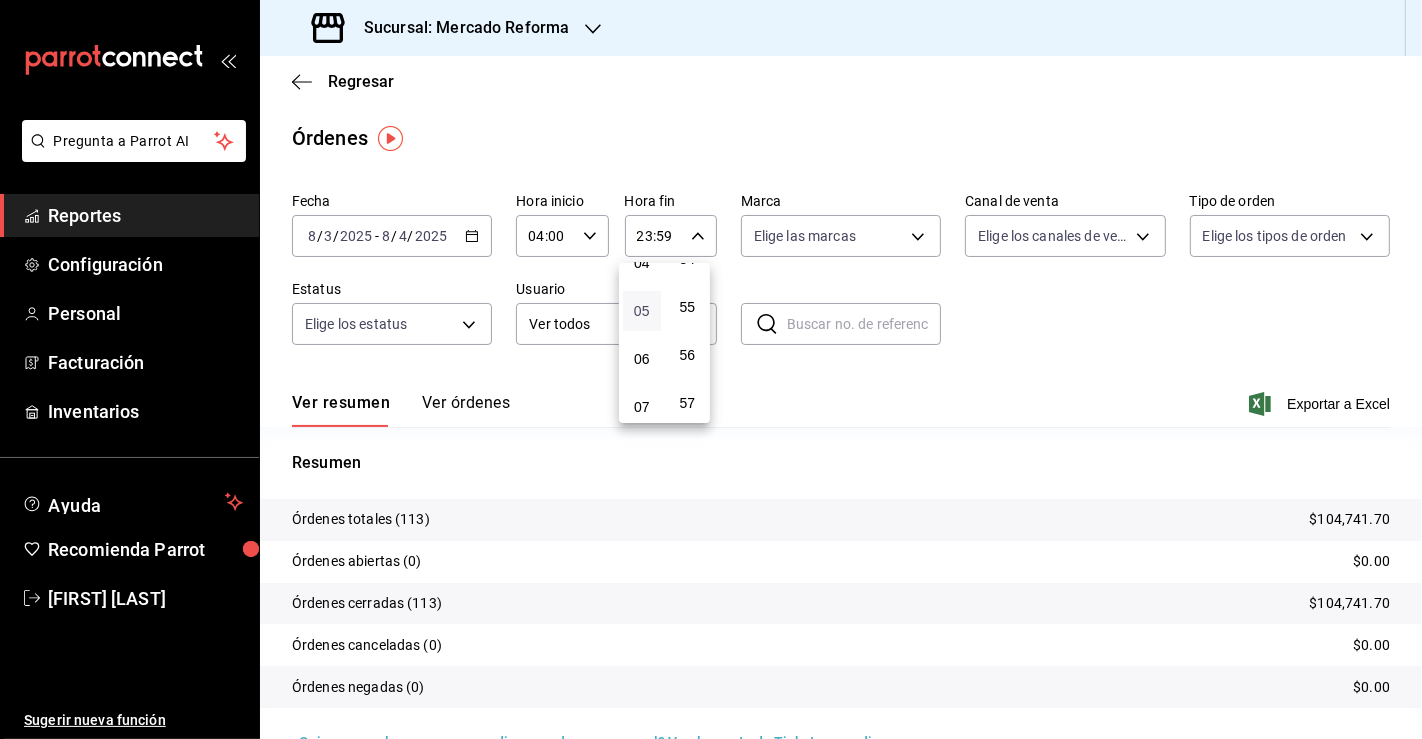 click on "05" at bounding box center (642, 311) 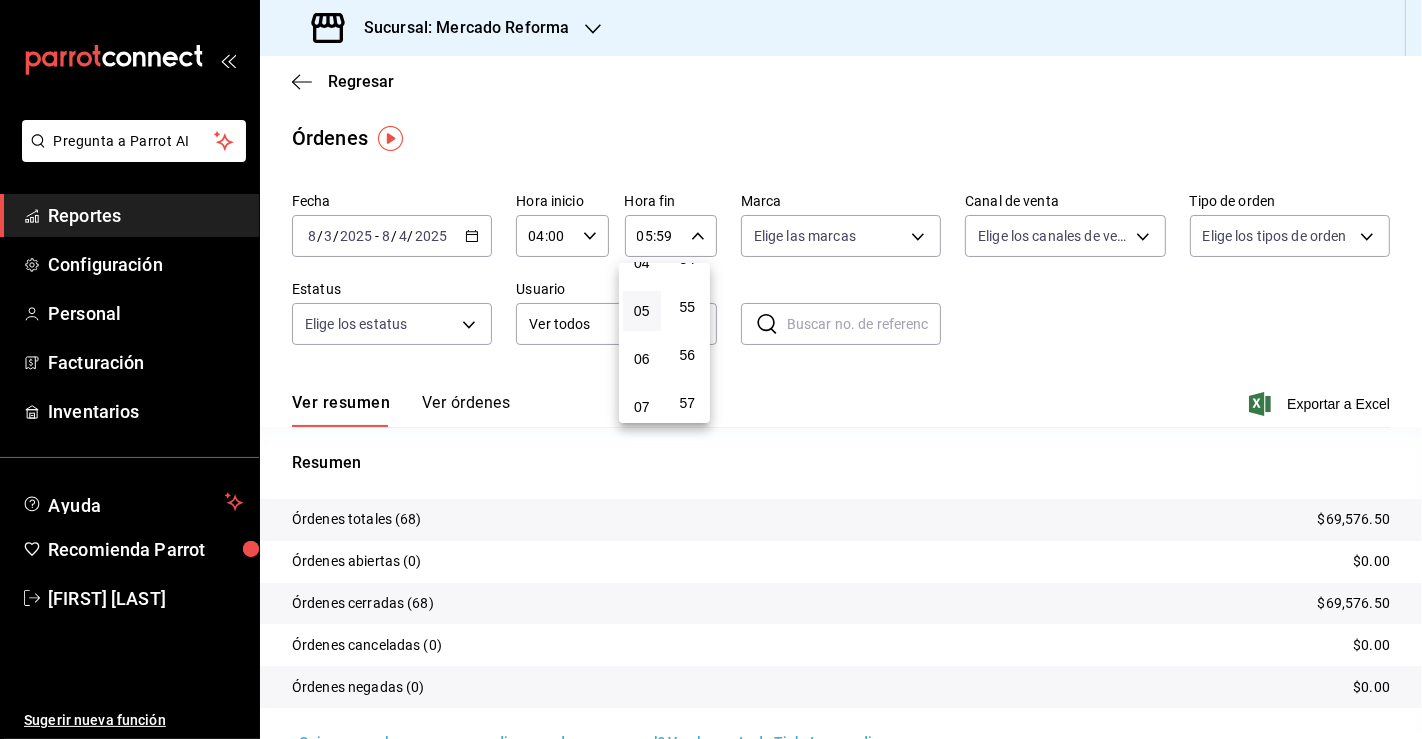 click at bounding box center [711, 369] 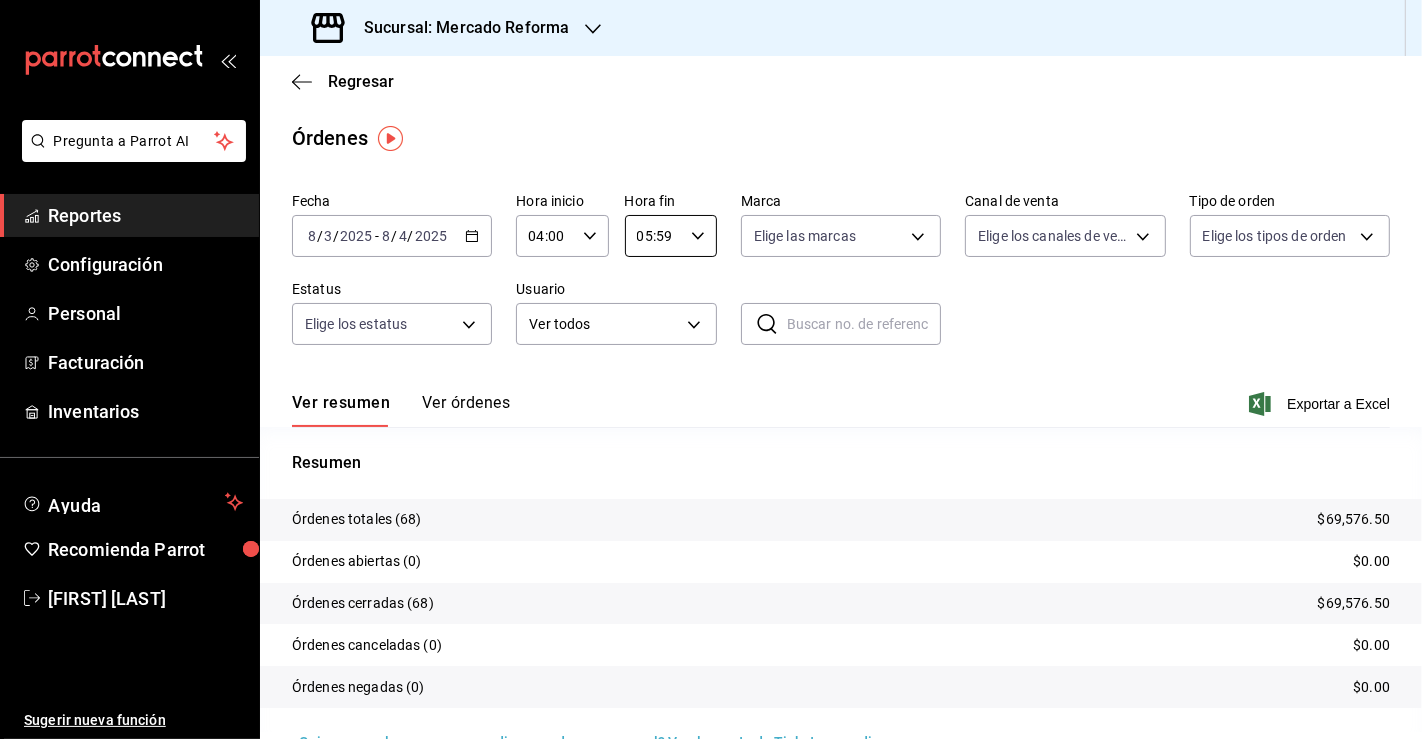click on "Exportar a Excel" at bounding box center [1321, 404] 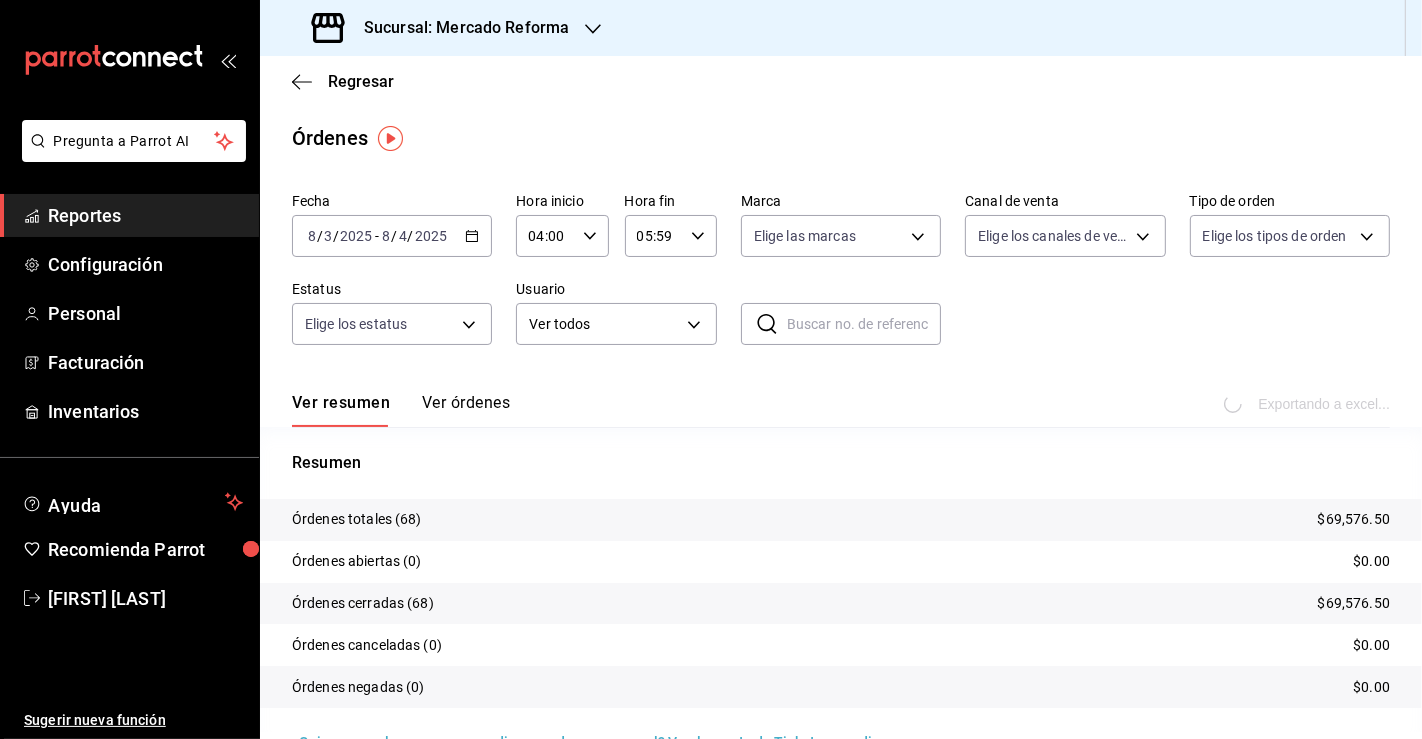 click on "Tipo de orden" at bounding box center (1290, 202) 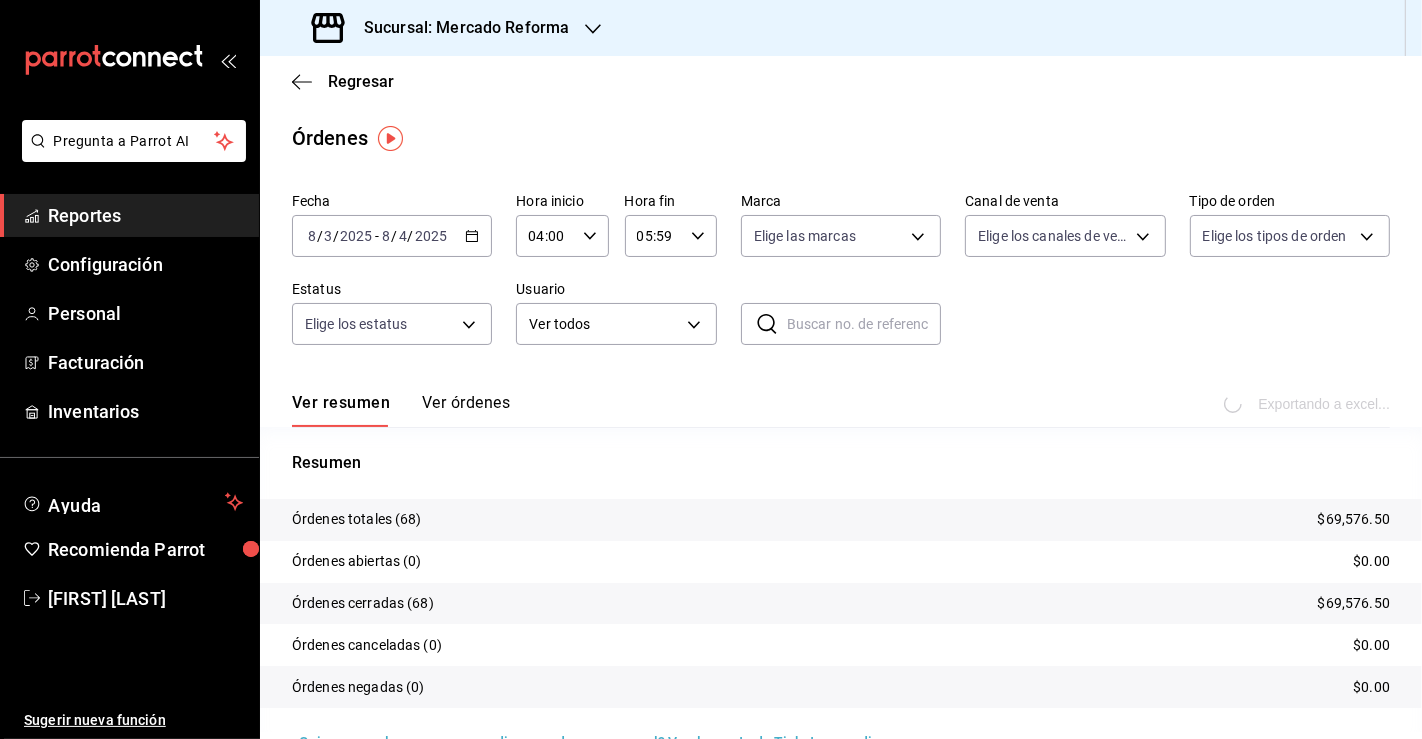 click on "Sucursal: Mercado Reforma" at bounding box center [458, 28] 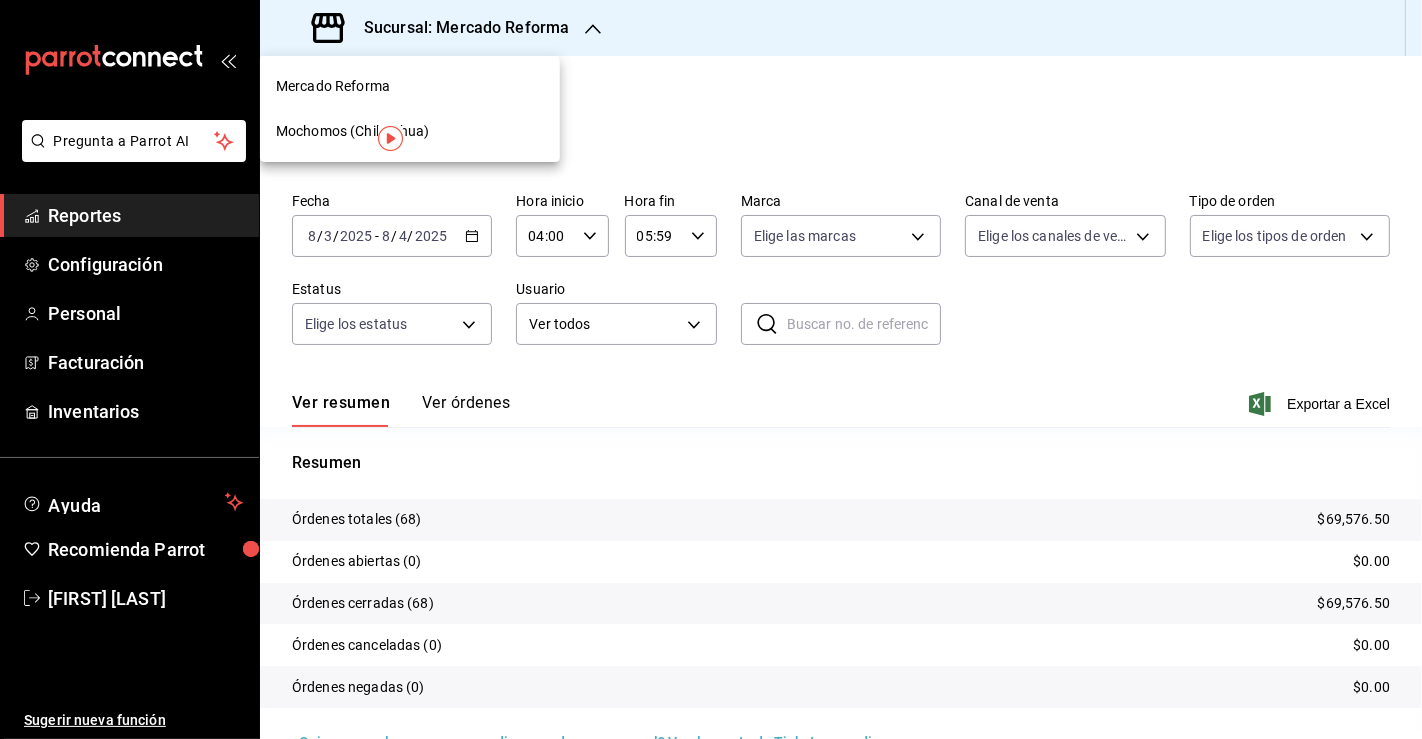 click on "Mochomos (Chihuahua)" at bounding box center (353, 131) 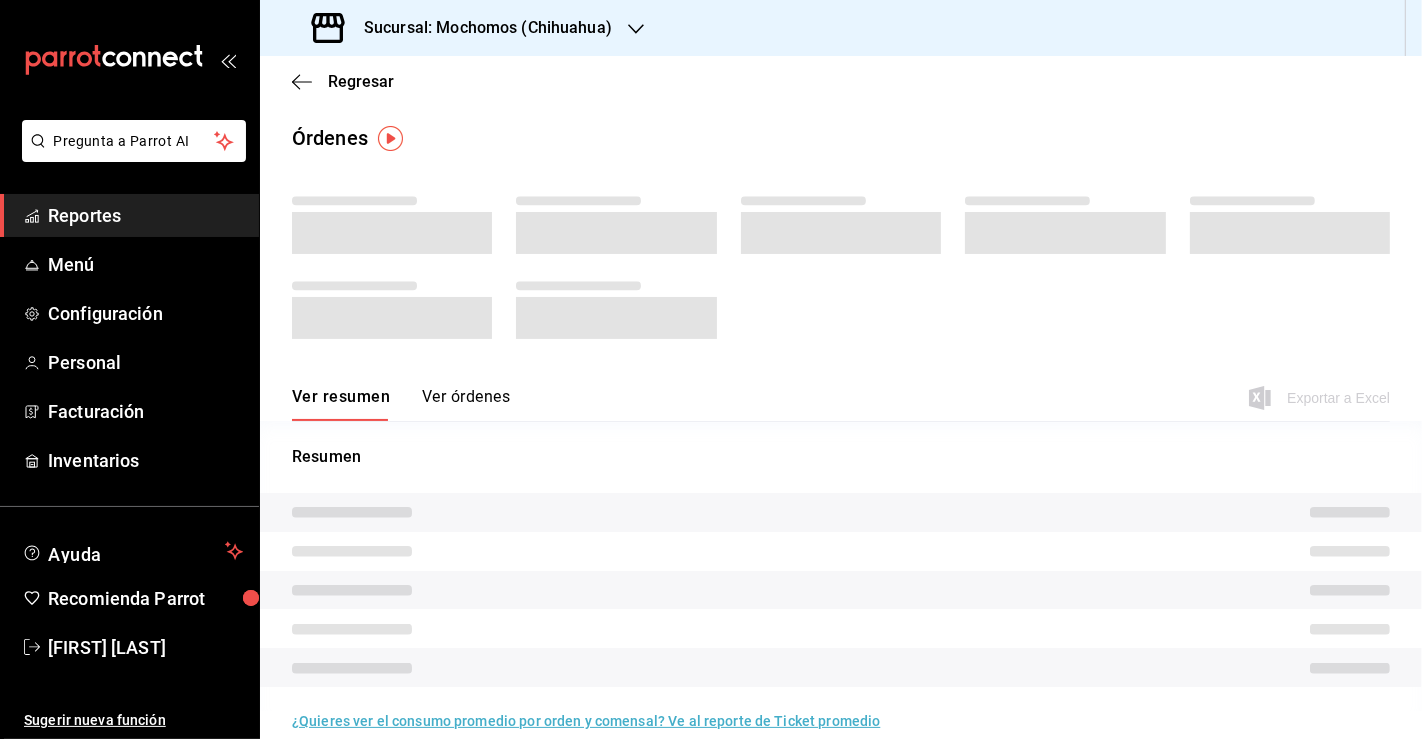 drag, startPoint x: 904, startPoint y: 384, endPoint x: 921, endPoint y: 393, distance: 19.235384 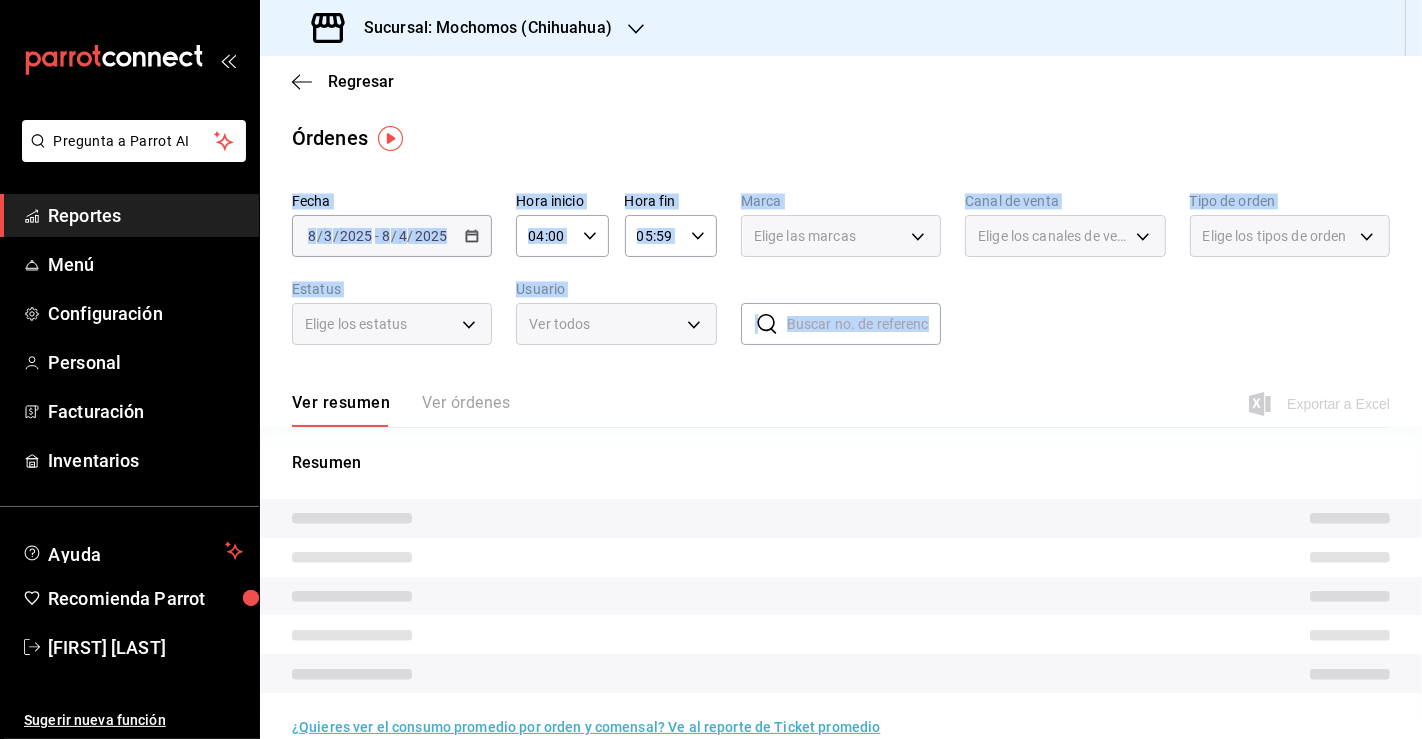 click on "Fecha [DATE] [DATE] - [DATE] [DATE] Hora inicio [TIME] Hora inicio Hora fin [TIME] Hora fin Marca Elige las marcas Canal de venta Elige los canales de venta Tipo de orden Elige los tipos de orden Estatus Elige los estatus Usuario Ver todos ALL ​ ​" at bounding box center (841, 277) 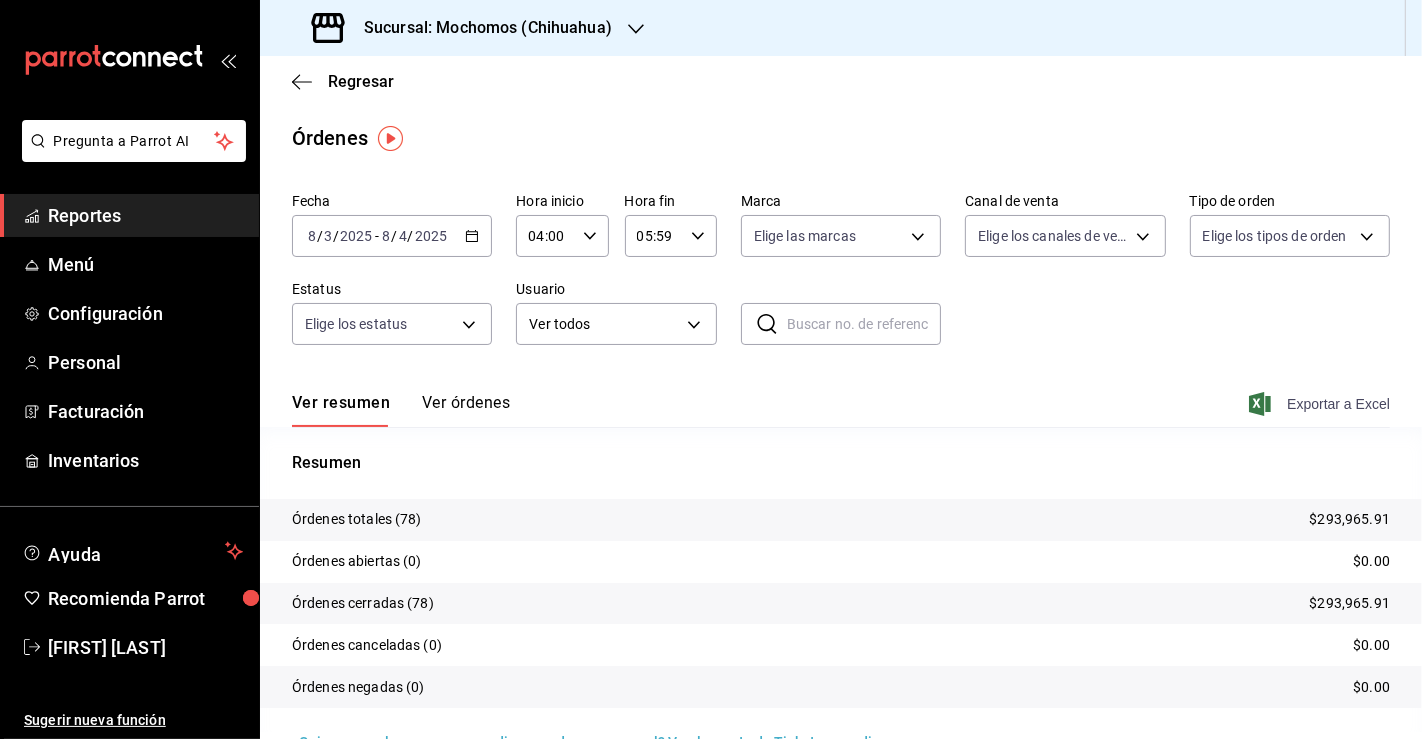 click on "Exportar a Excel" at bounding box center [1321, 404] 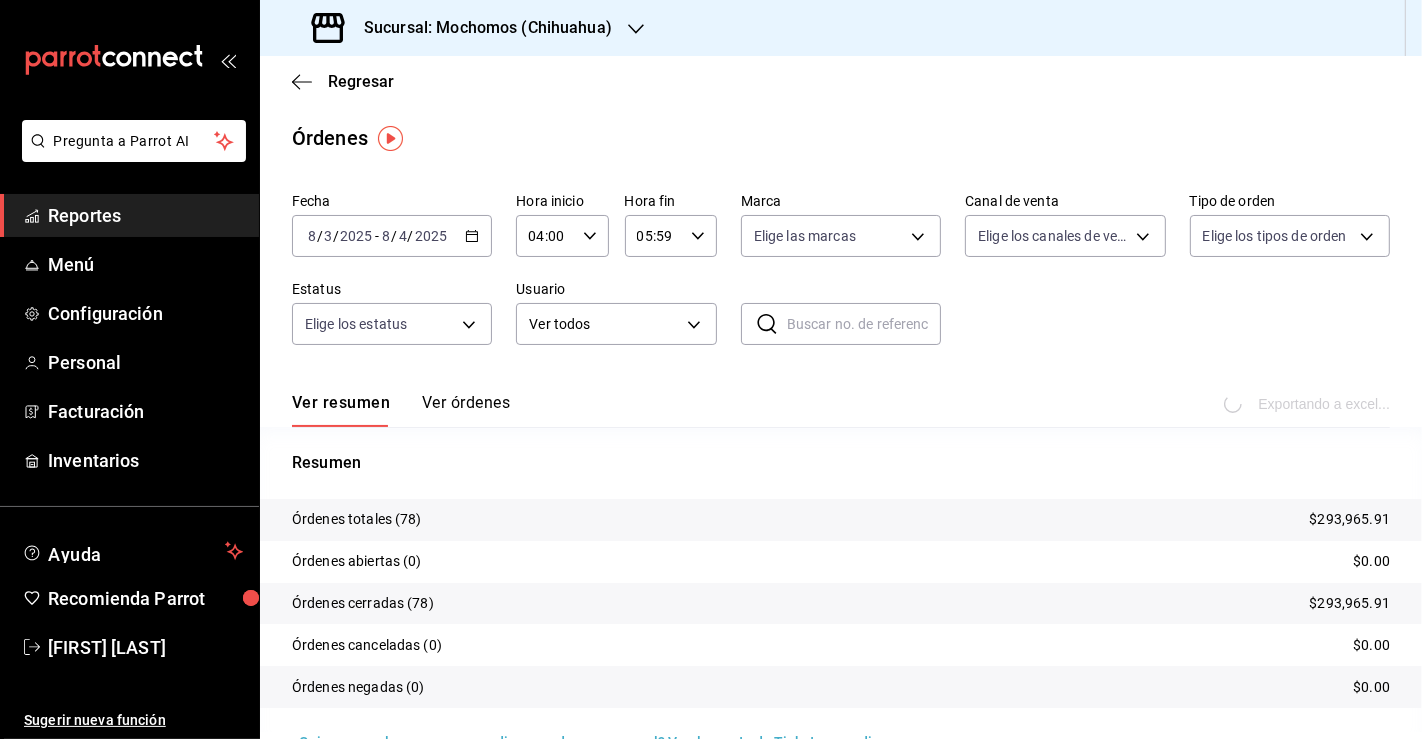 click on "Regresar Órdenes Fecha [DATE] [DATE] - [DATE] [DATE] Hora inicio [TIME] Hora inicio Hora fin [TIME] Hora fin Marca Elige las marcas Canal de venta Elige los canales de venta Tipo de orden Elige los tipos de orden Estatus Elige los estatus Usuario Ver todos ALL ​ ​ Ver resumen Ver órdenes Exportando a excel... Resumen Órdenes totales (78) $293,965.91 Órdenes abiertas (0) $0.00 Órdenes cerradas (78) $293,965.91 Órdenes canceladas (0) $0.00 Órdenes negadas (0) $0.00 ¿Quieres ver el consumo promedio por orden y comensal? Ve al reporte de Ticket promedio" at bounding box center (841, 420) 